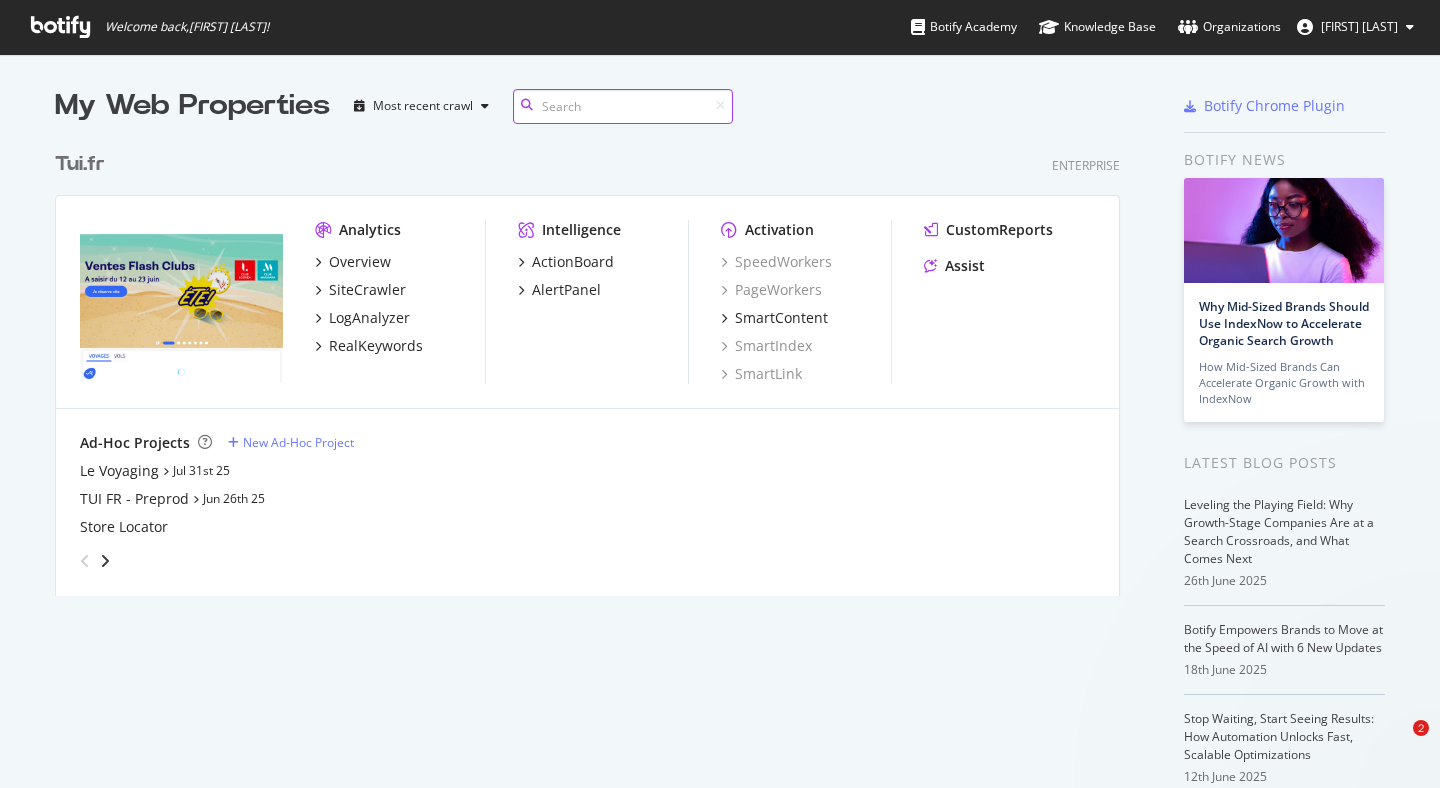 scroll, scrollTop: 0, scrollLeft: 0, axis: both 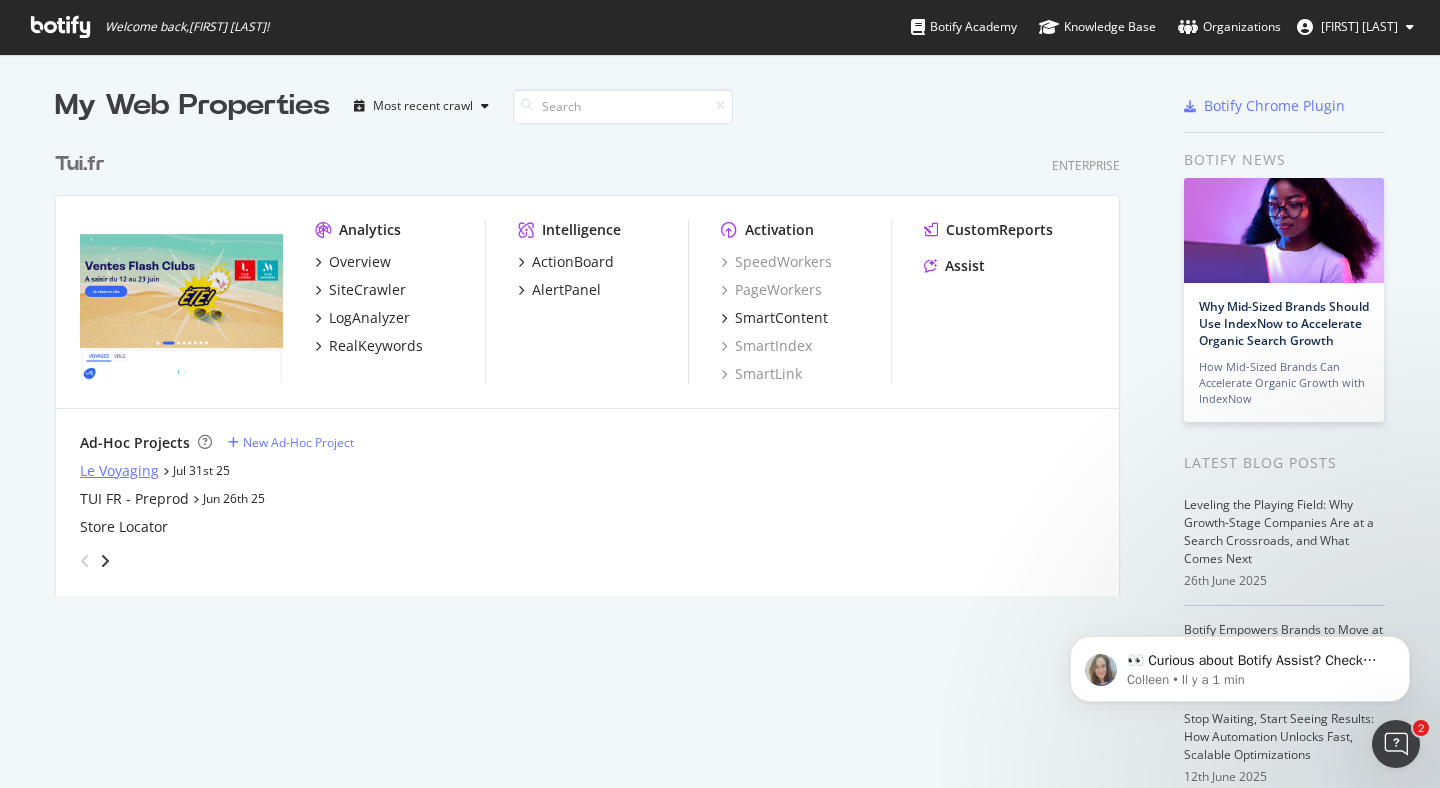 click on "Le Voyaging" at bounding box center (119, 471) 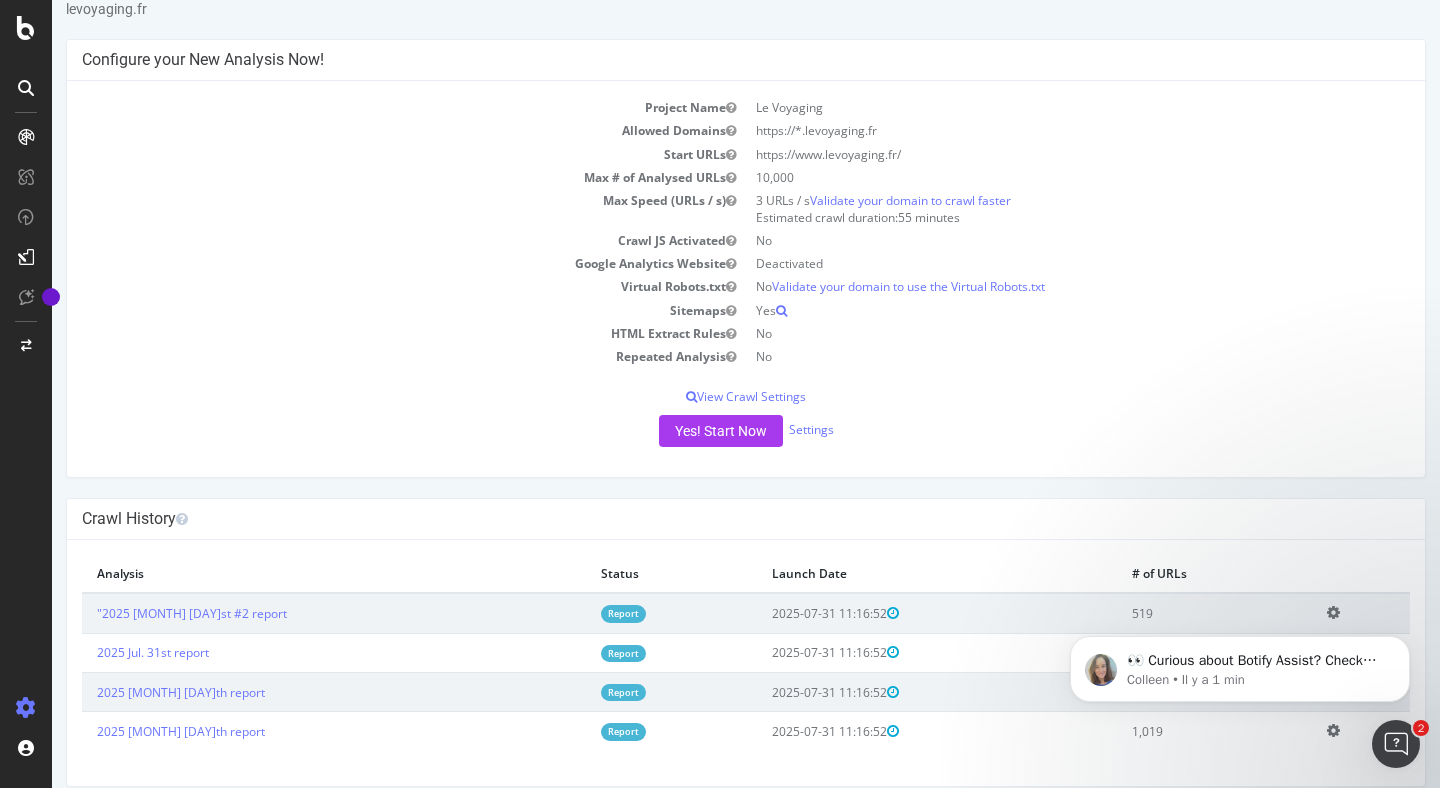 scroll, scrollTop: 82, scrollLeft: 0, axis: vertical 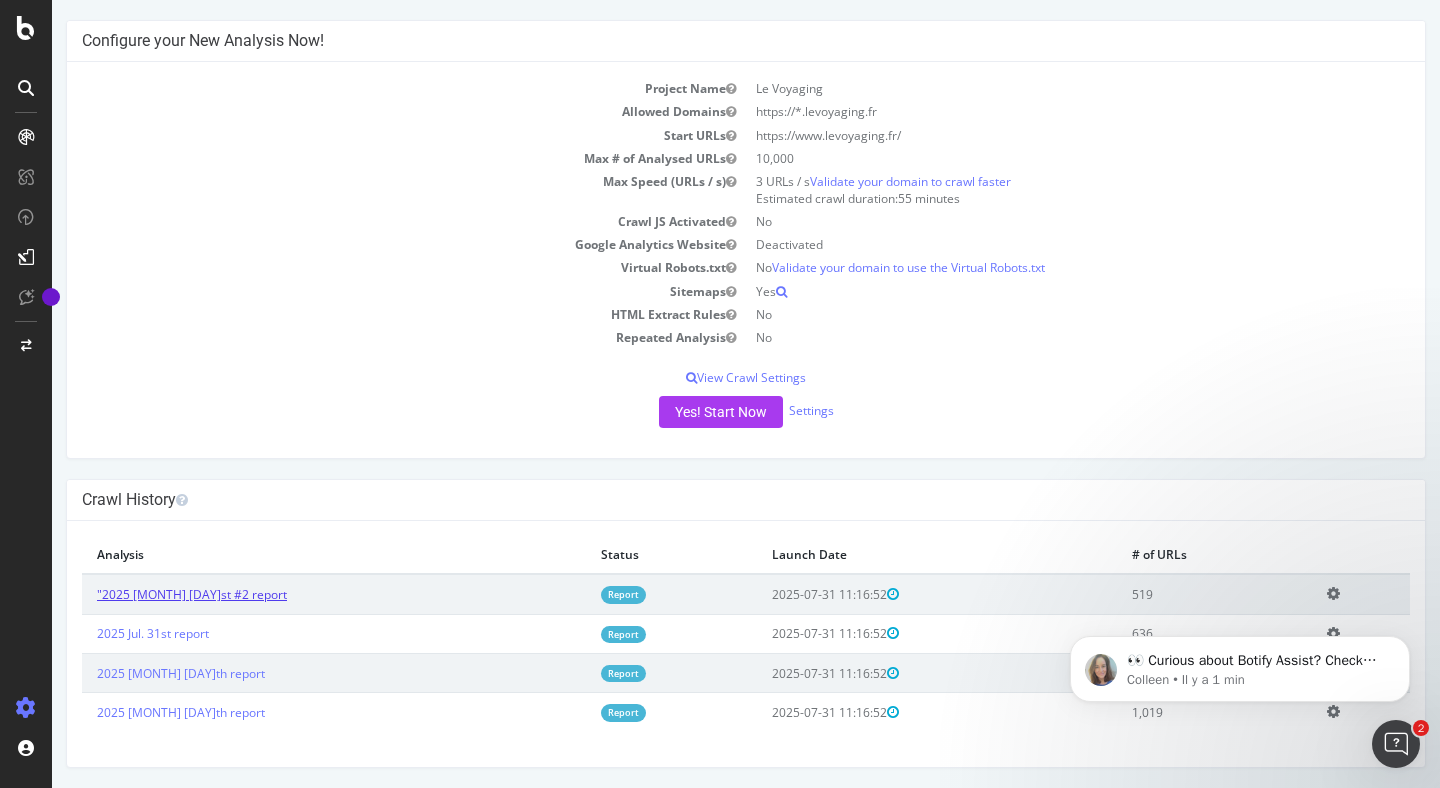click on ""2025 [MONTH] [DAY]st #2
report" at bounding box center (192, 594) 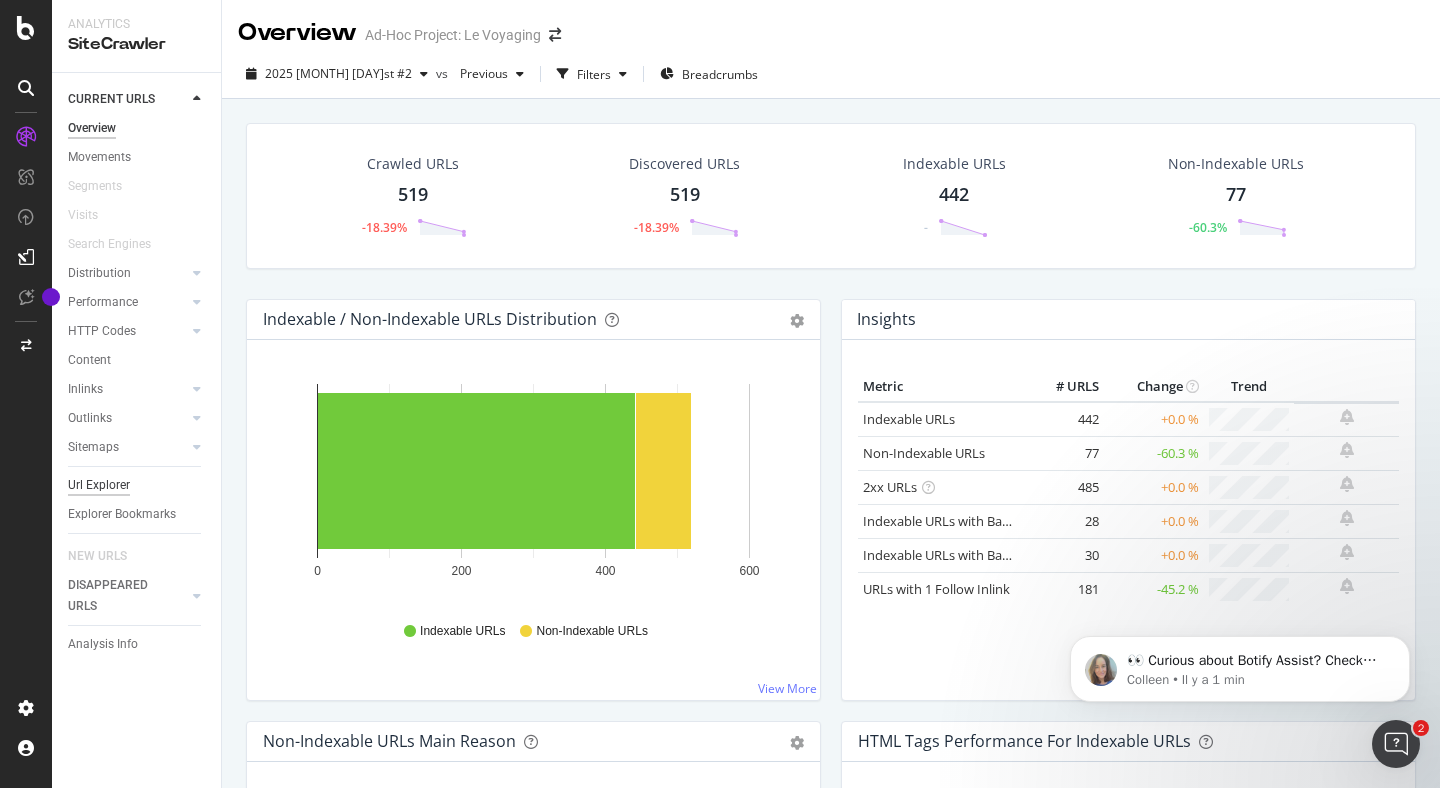 click on "Url Explorer" at bounding box center (99, 485) 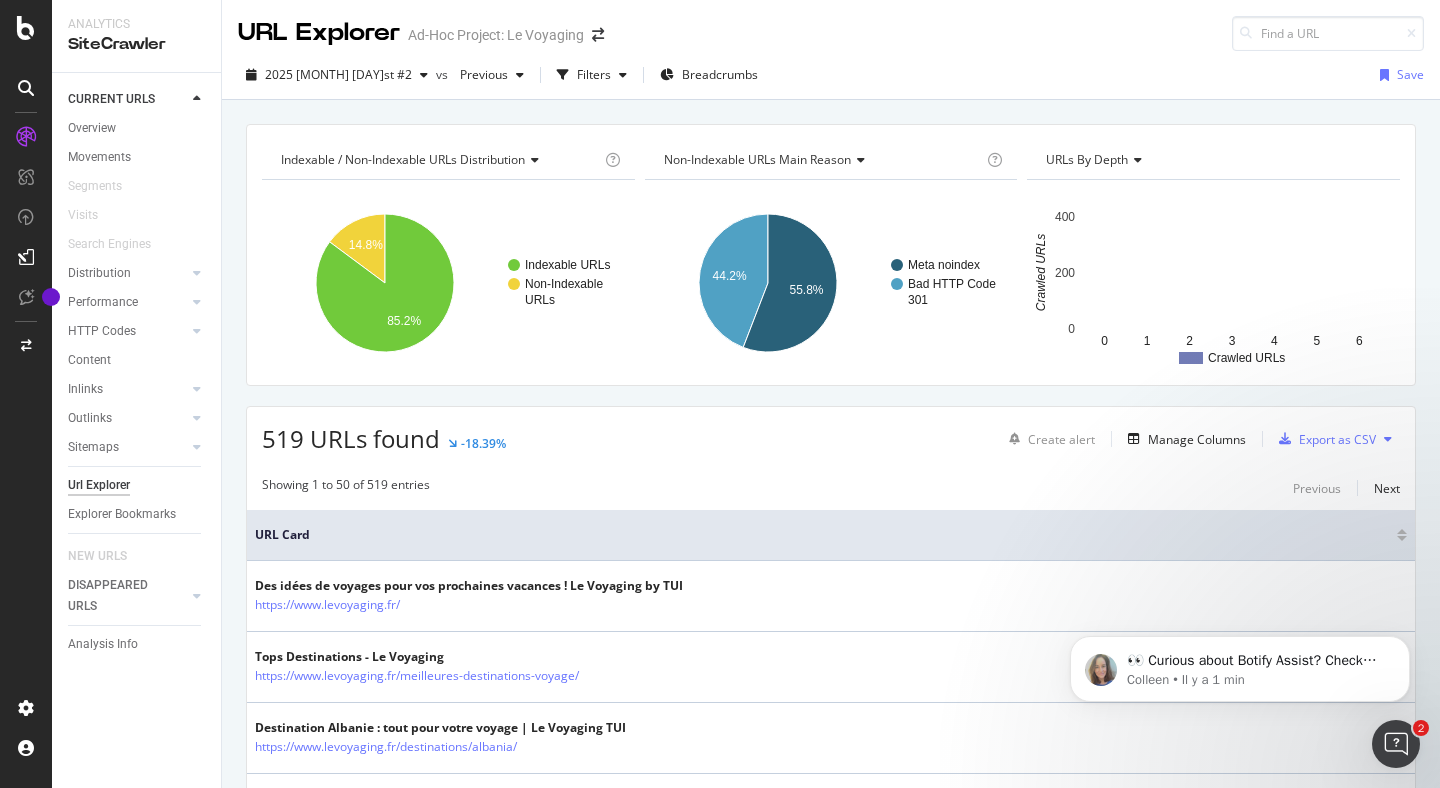 scroll, scrollTop: 27, scrollLeft: 0, axis: vertical 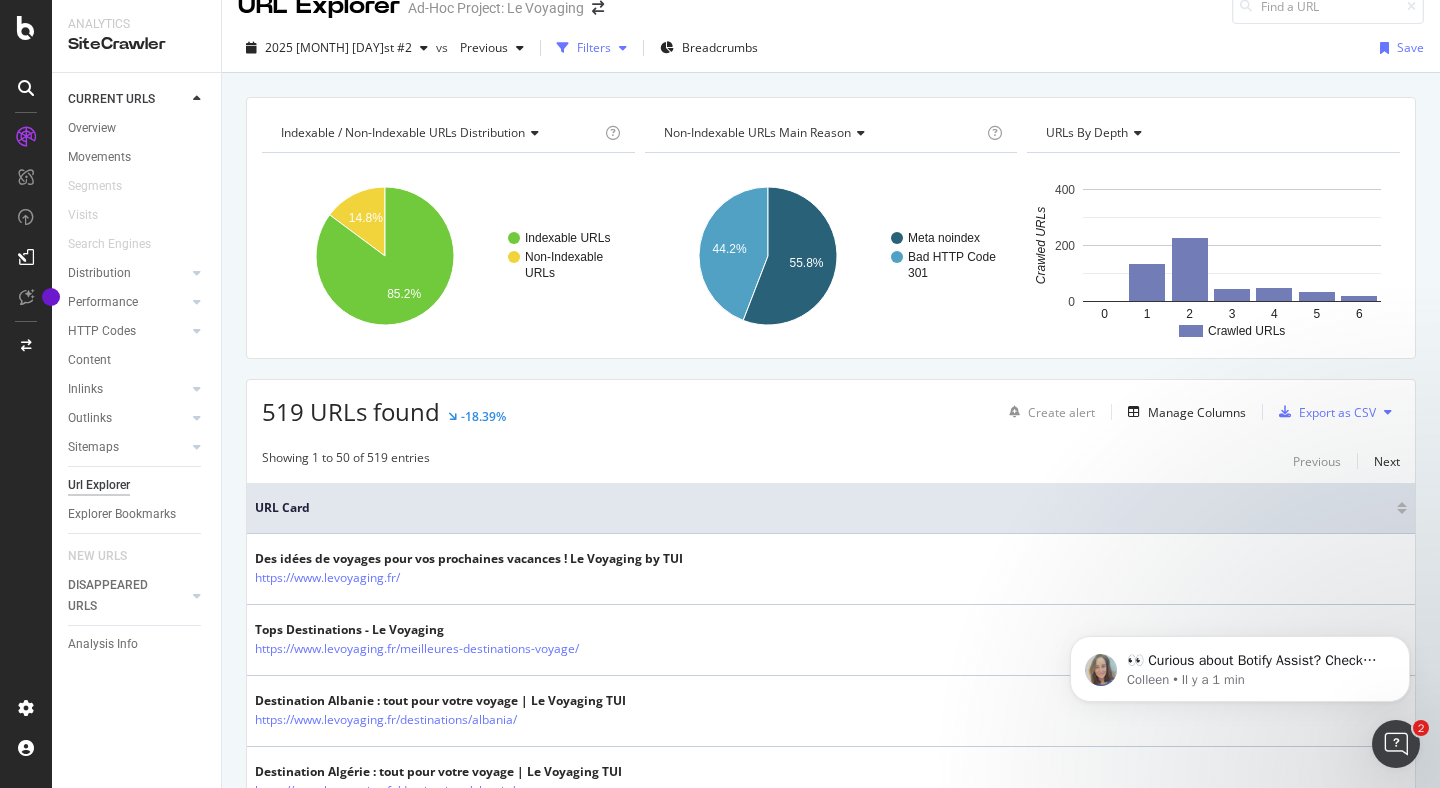 click on "Filters" at bounding box center [592, 48] 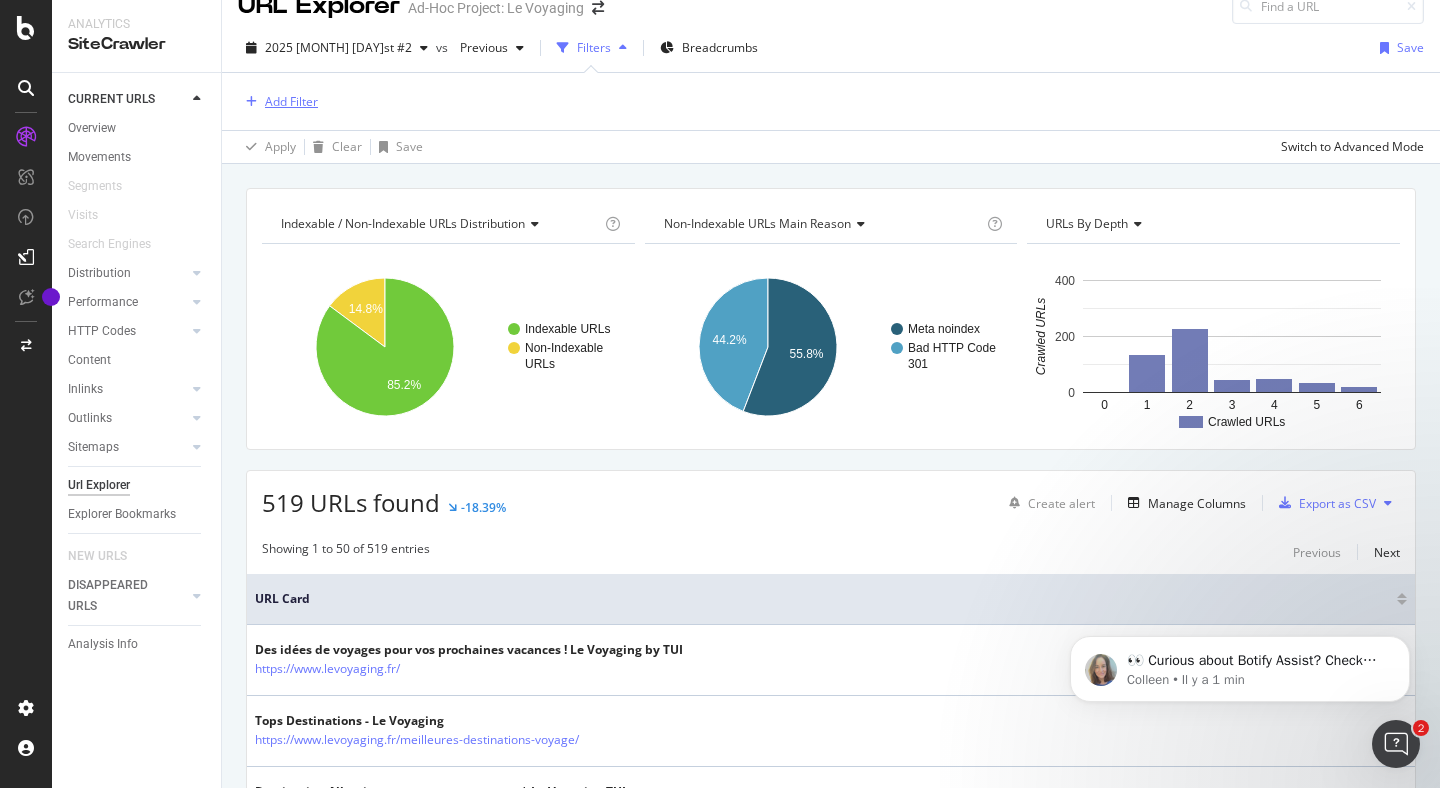 click on "Add Filter" at bounding box center [291, 101] 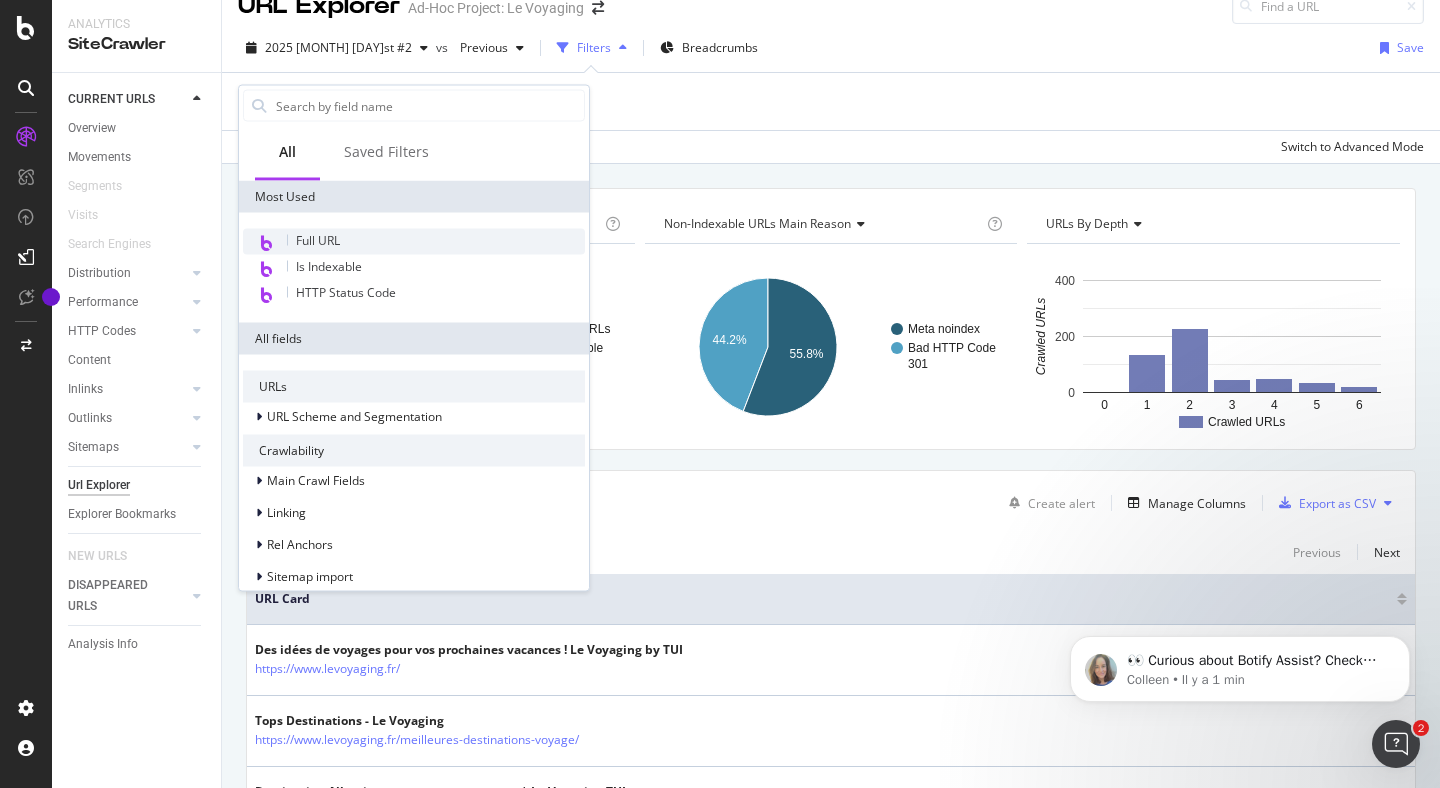click on "Full URL" at bounding box center [318, 240] 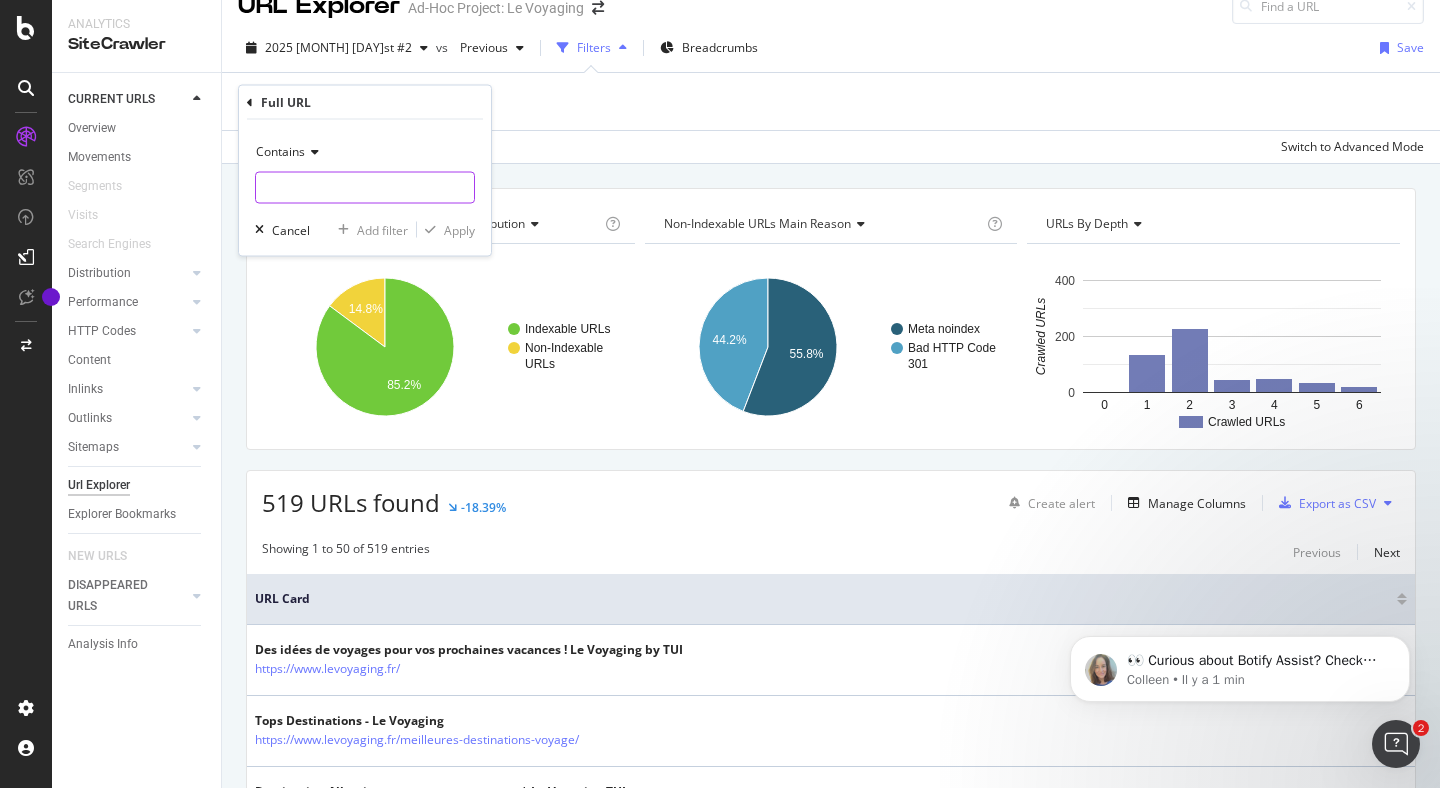 click at bounding box center (365, 188) 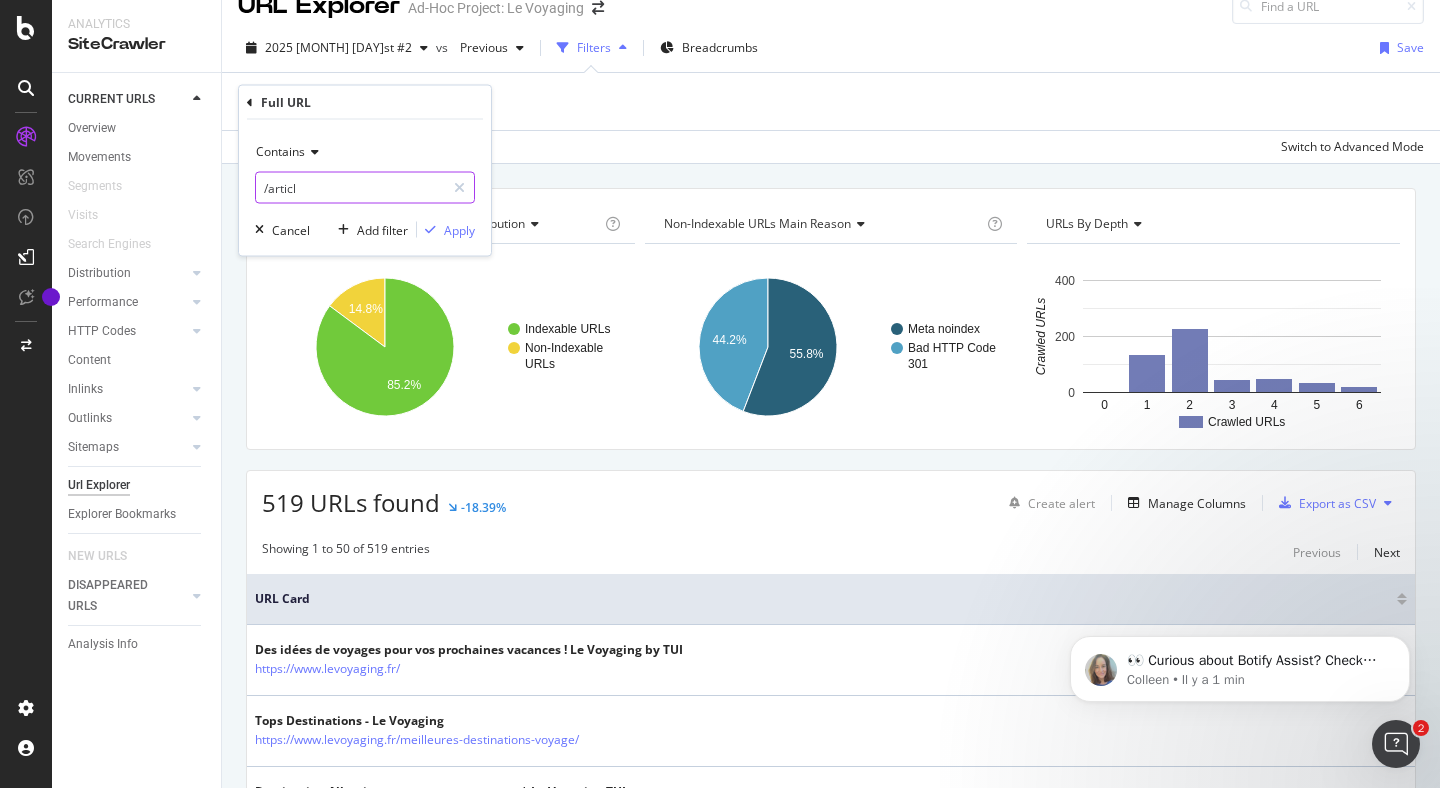 type on "/article" 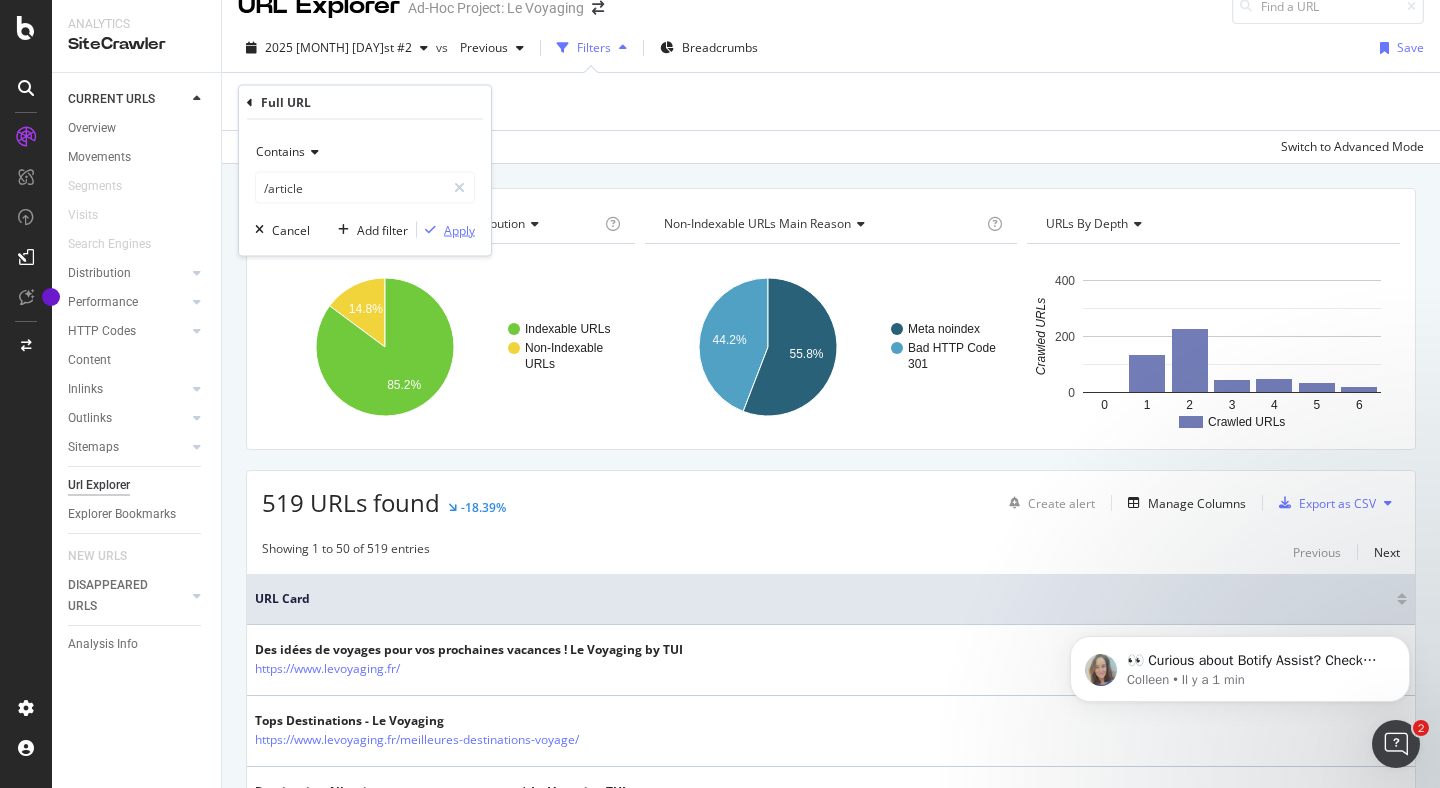 click on "Apply" at bounding box center [446, 230] 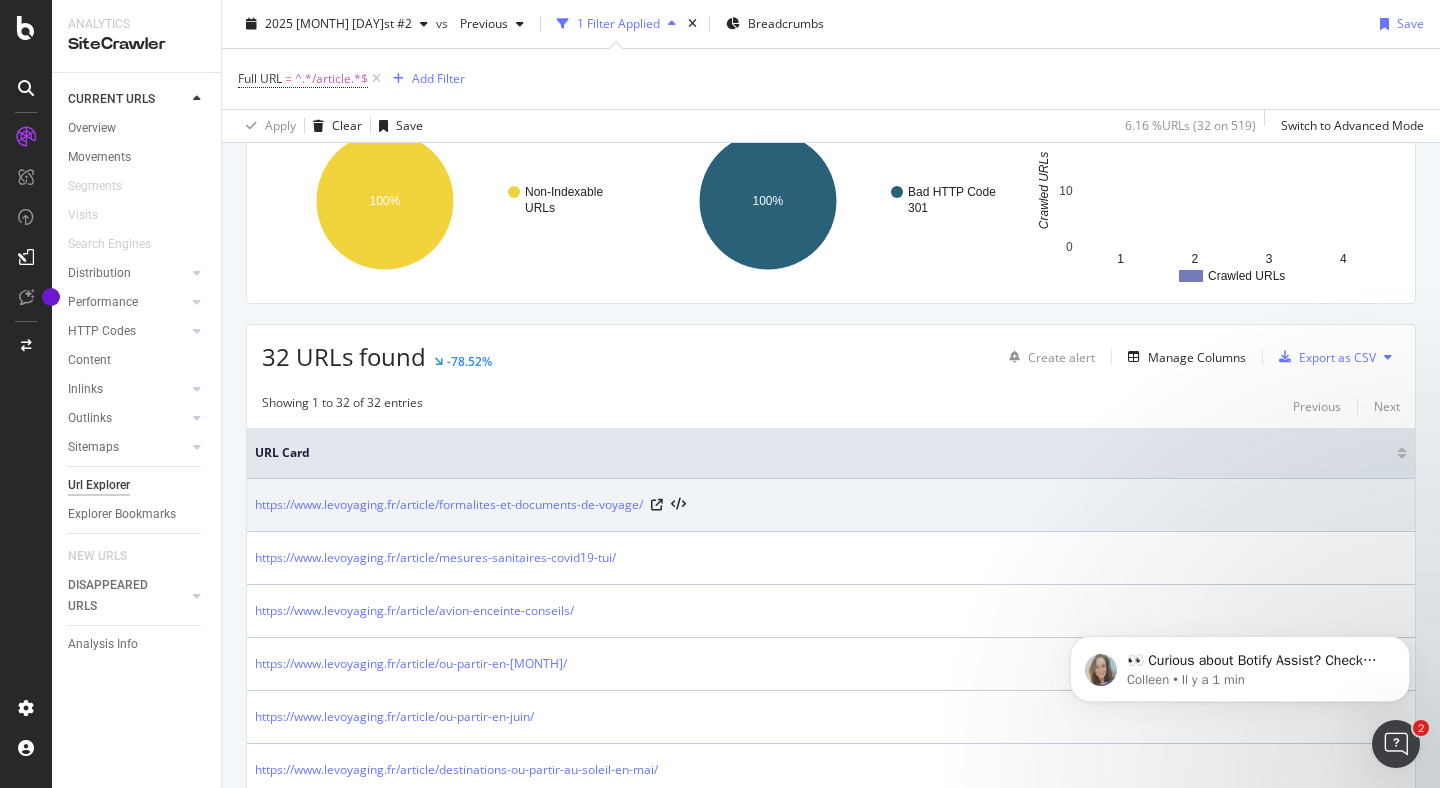 scroll, scrollTop: 0, scrollLeft: 0, axis: both 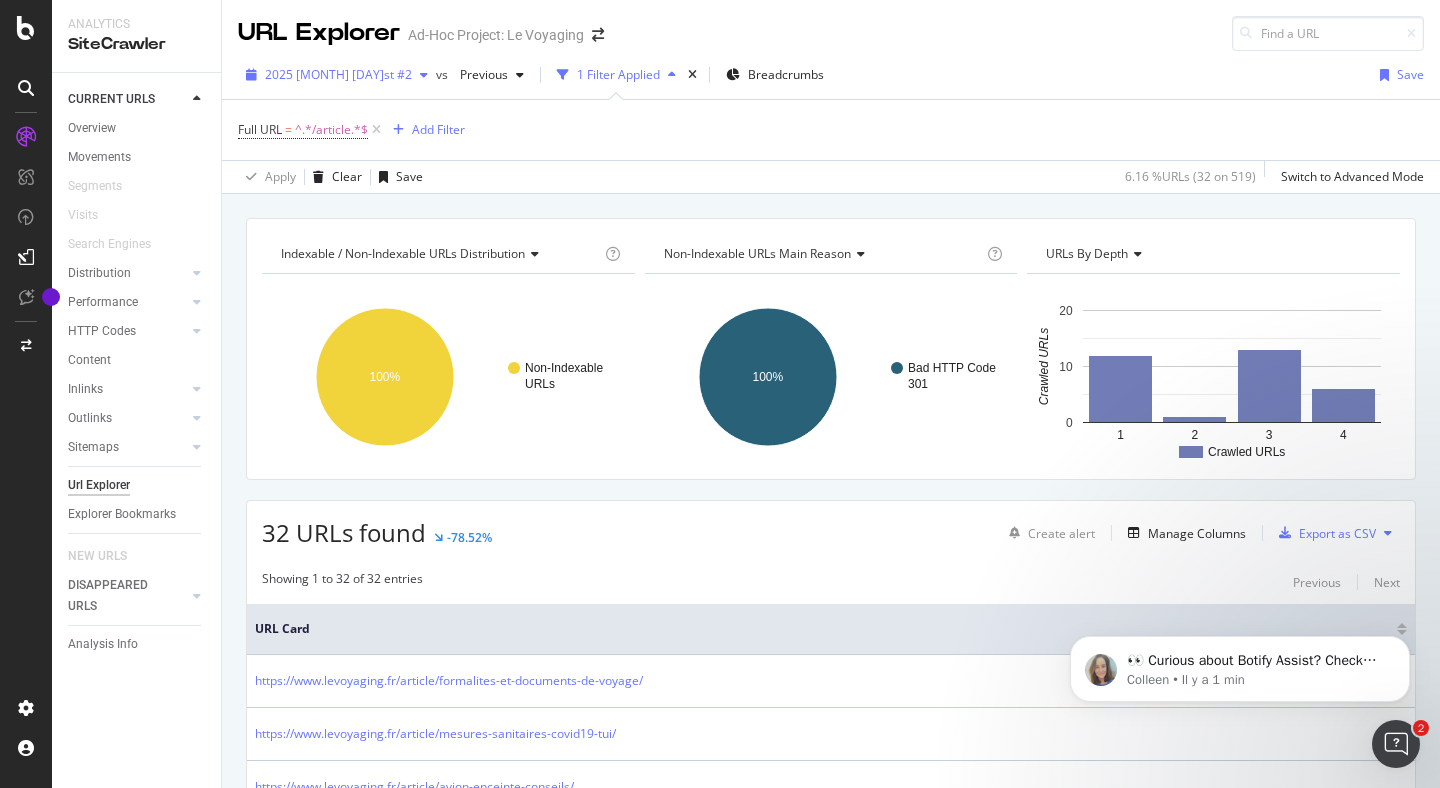 click on "2025 [MONTH] [DAY]st #2" at bounding box center (338, 74) 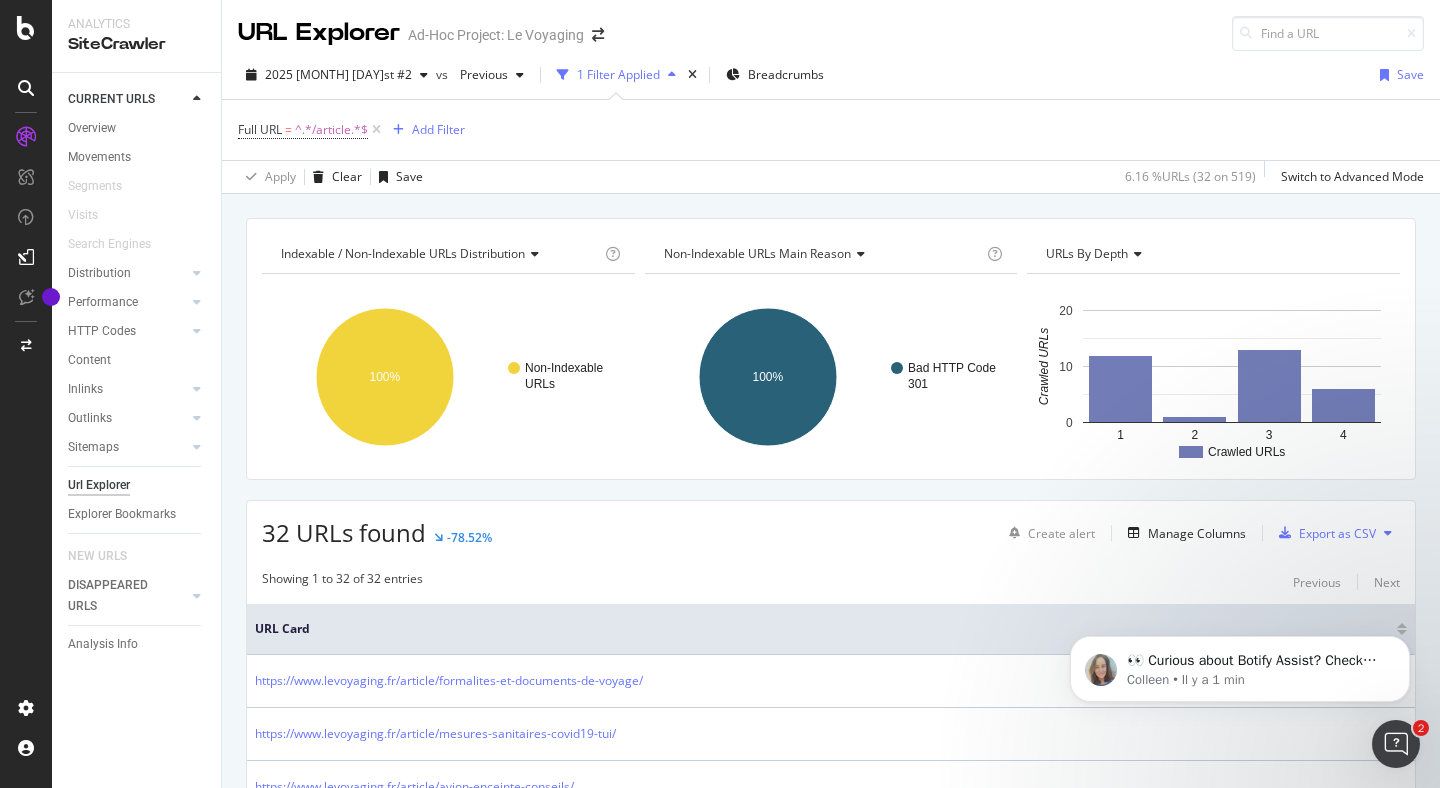 click on "Apply Clear Save [NUMBER] %  URLs ( [NUMBER] on [NUMBER] ) Switch to Advanced Mode" at bounding box center (831, 176) 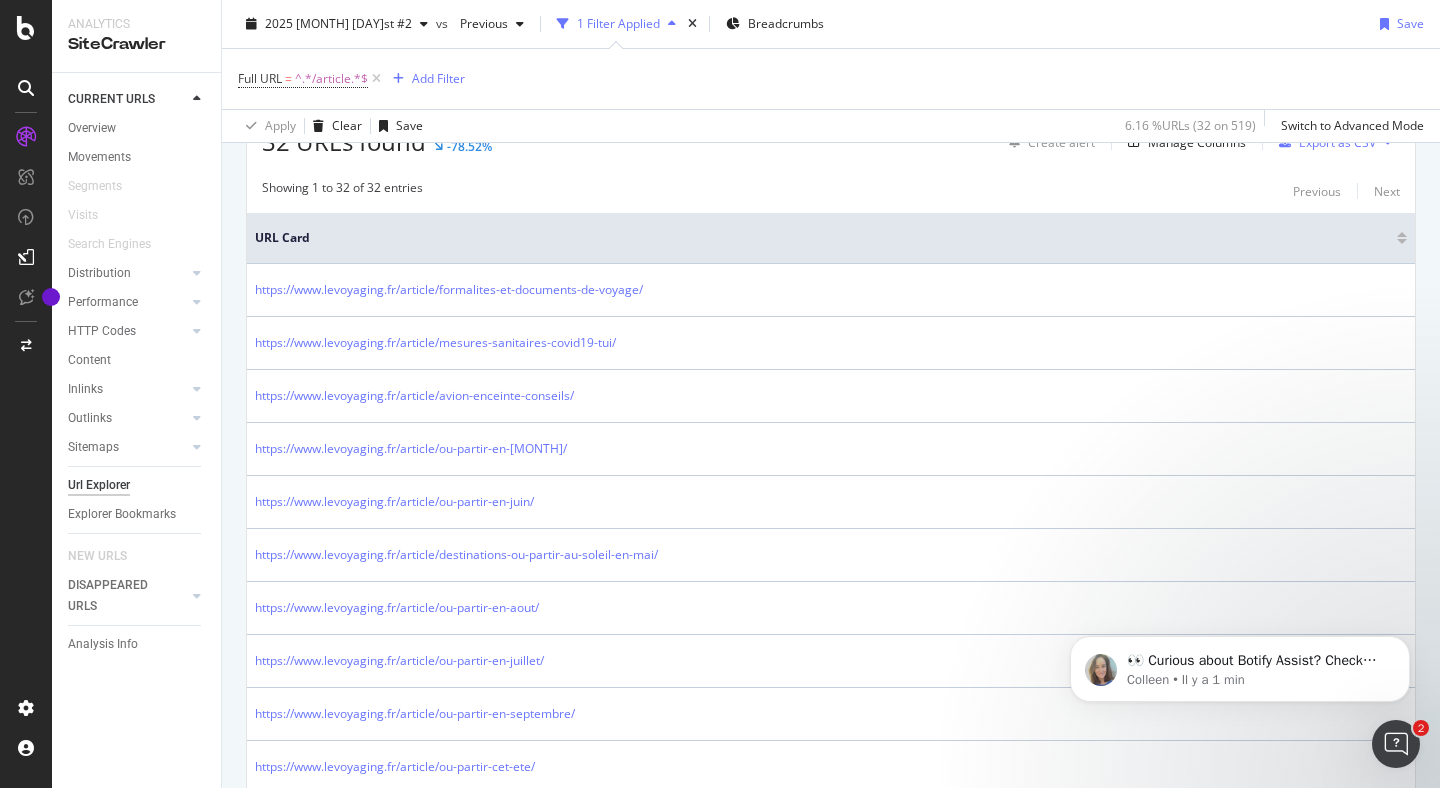 scroll, scrollTop: 62, scrollLeft: 0, axis: vertical 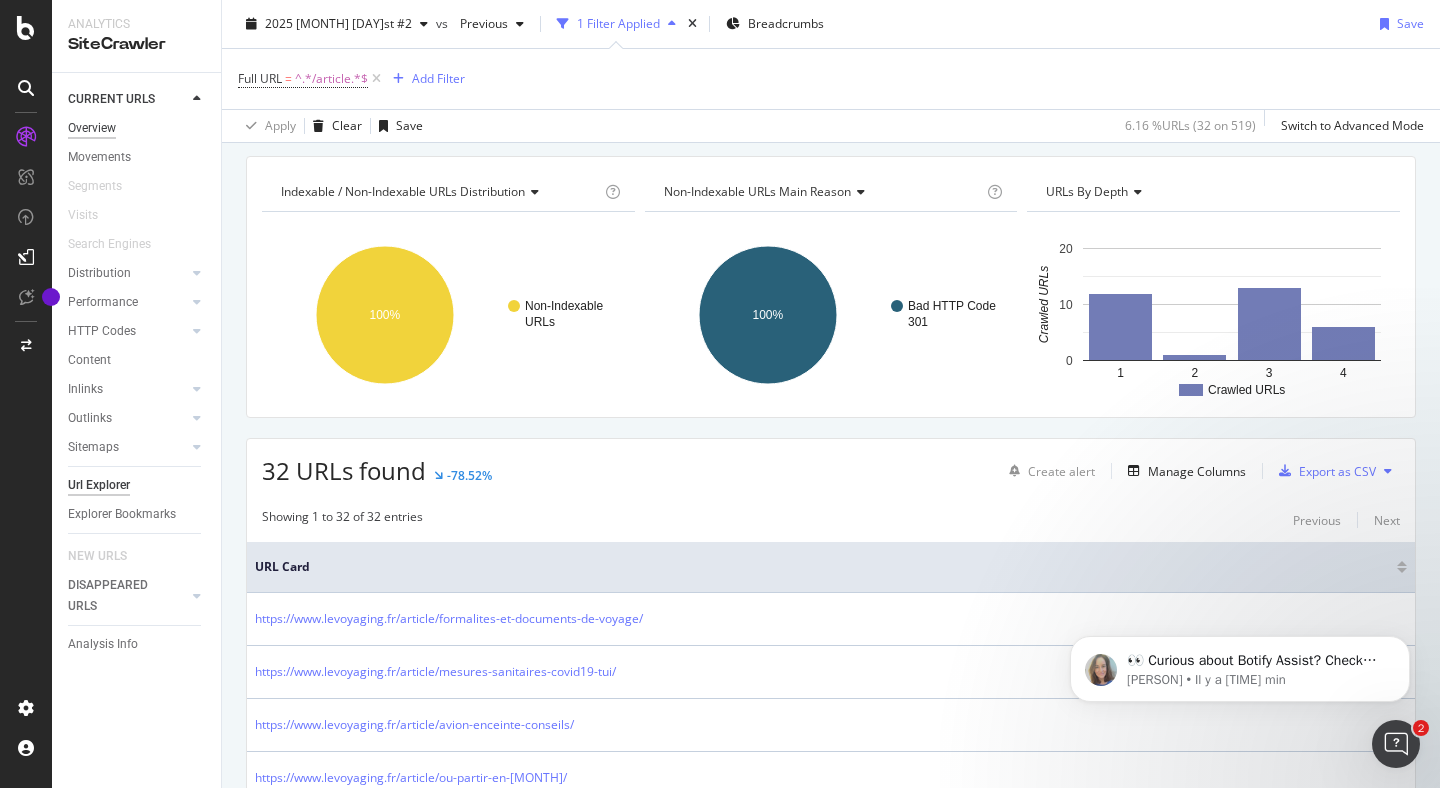 click on "Overview" at bounding box center [92, 128] 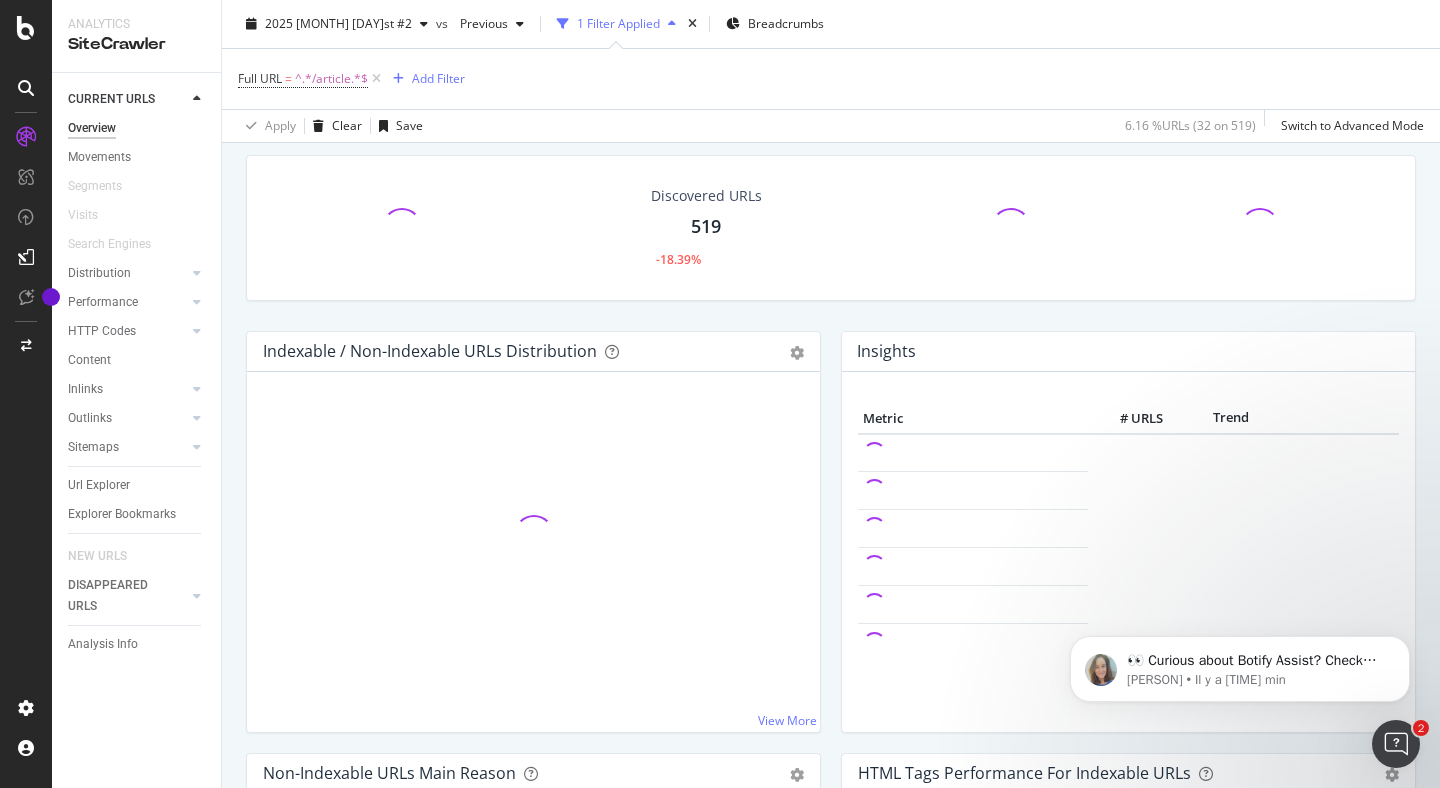 scroll, scrollTop: 0, scrollLeft: 0, axis: both 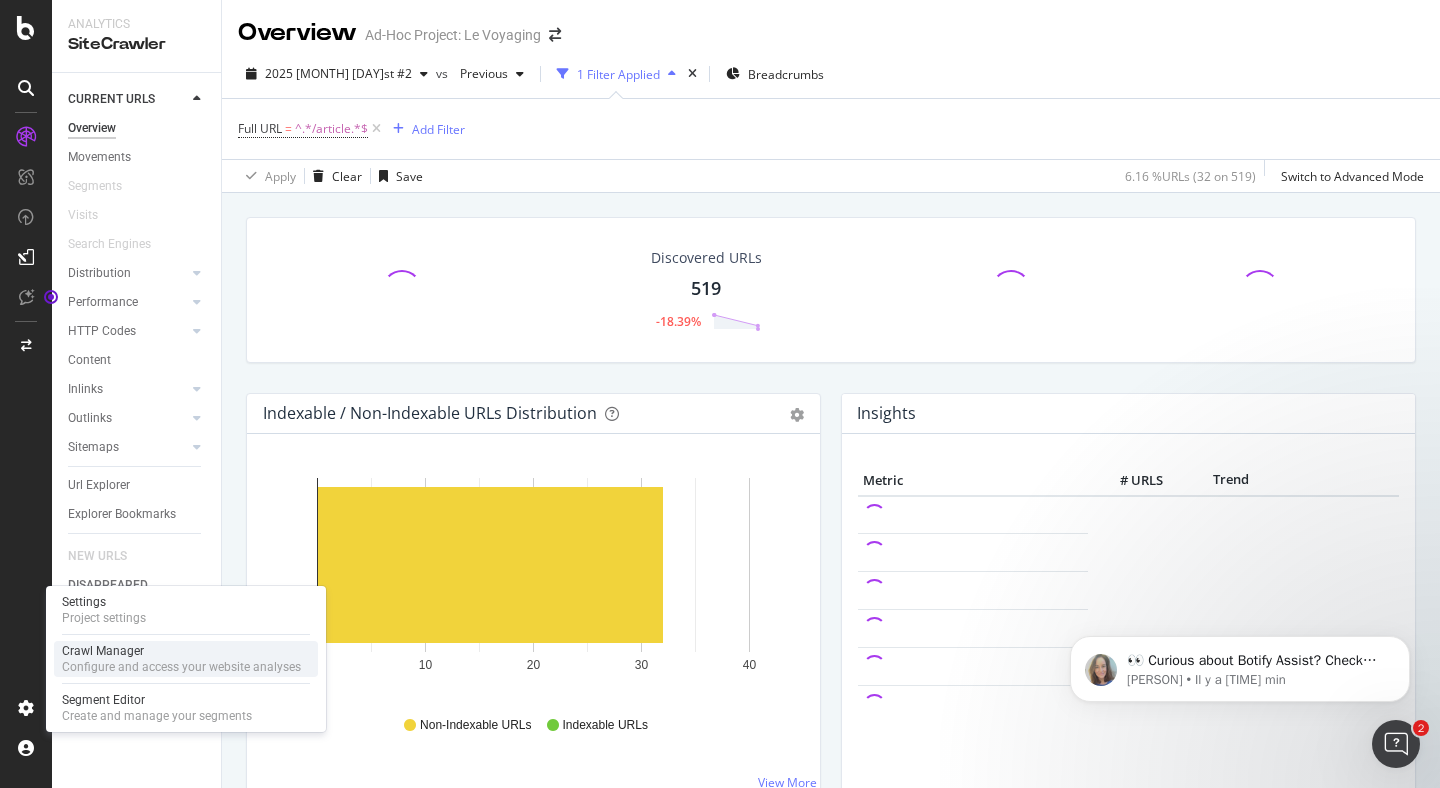 click on "Configure and access your website analyses" at bounding box center [181, 667] 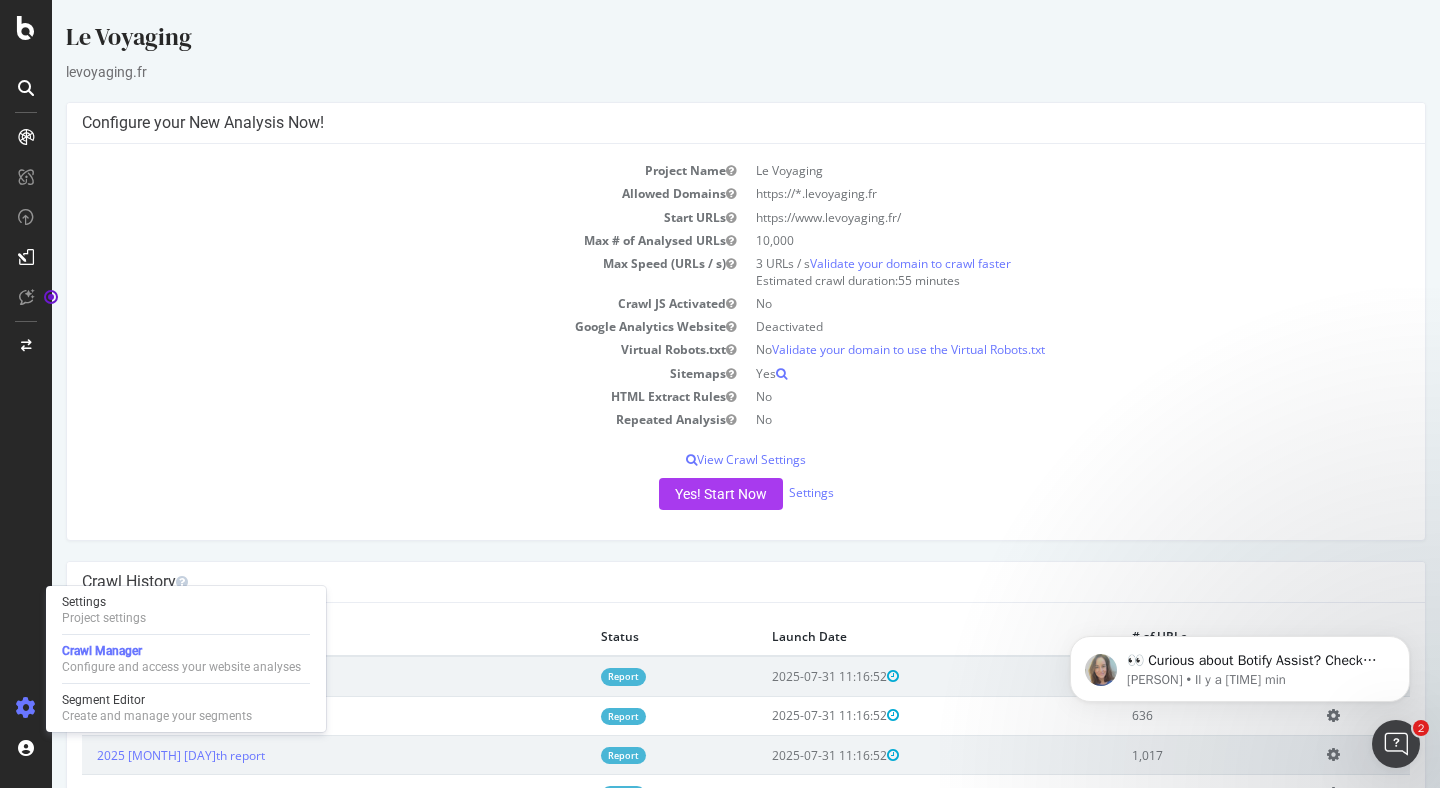 scroll, scrollTop: 82, scrollLeft: 0, axis: vertical 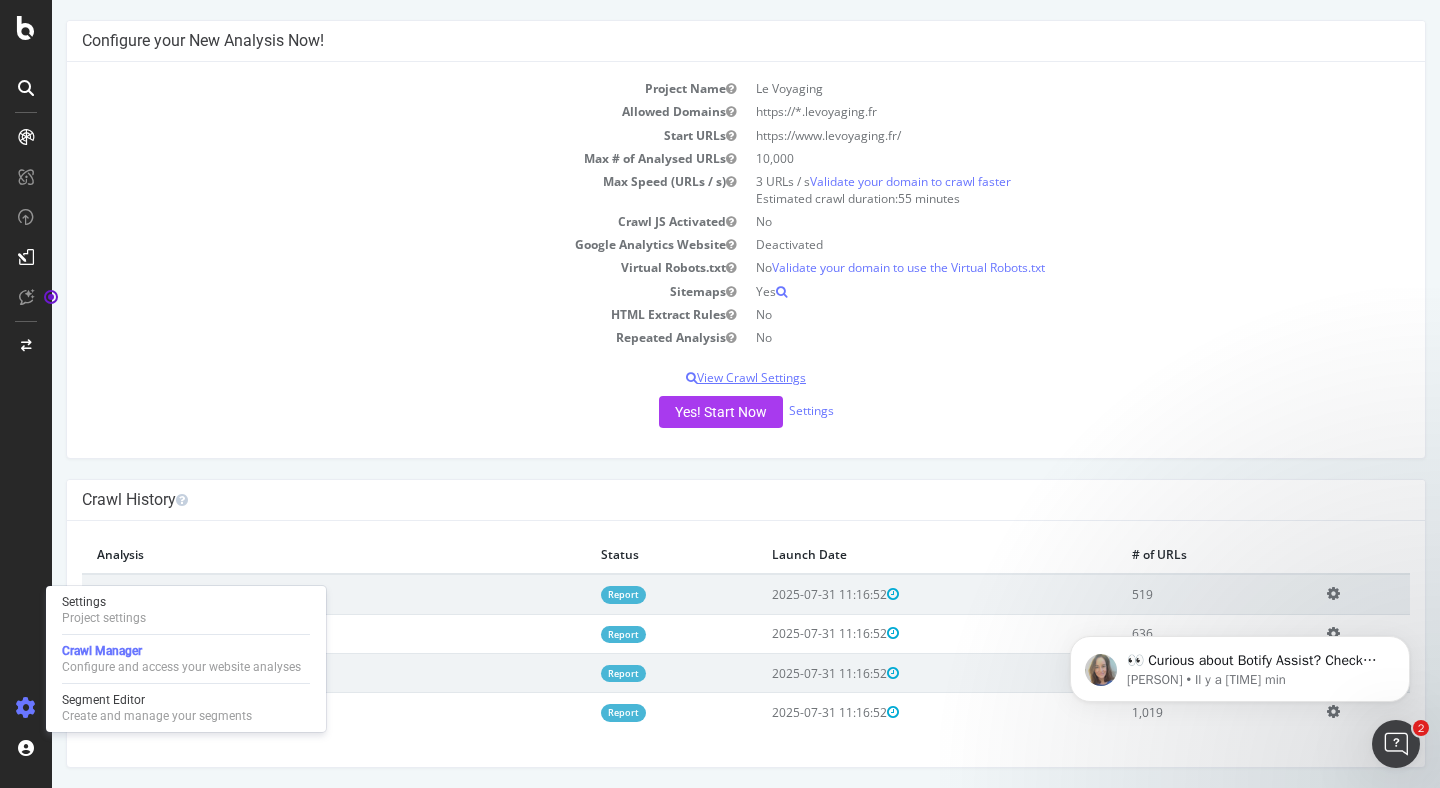 click on "View Crawl Settings" at bounding box center [746, 377] 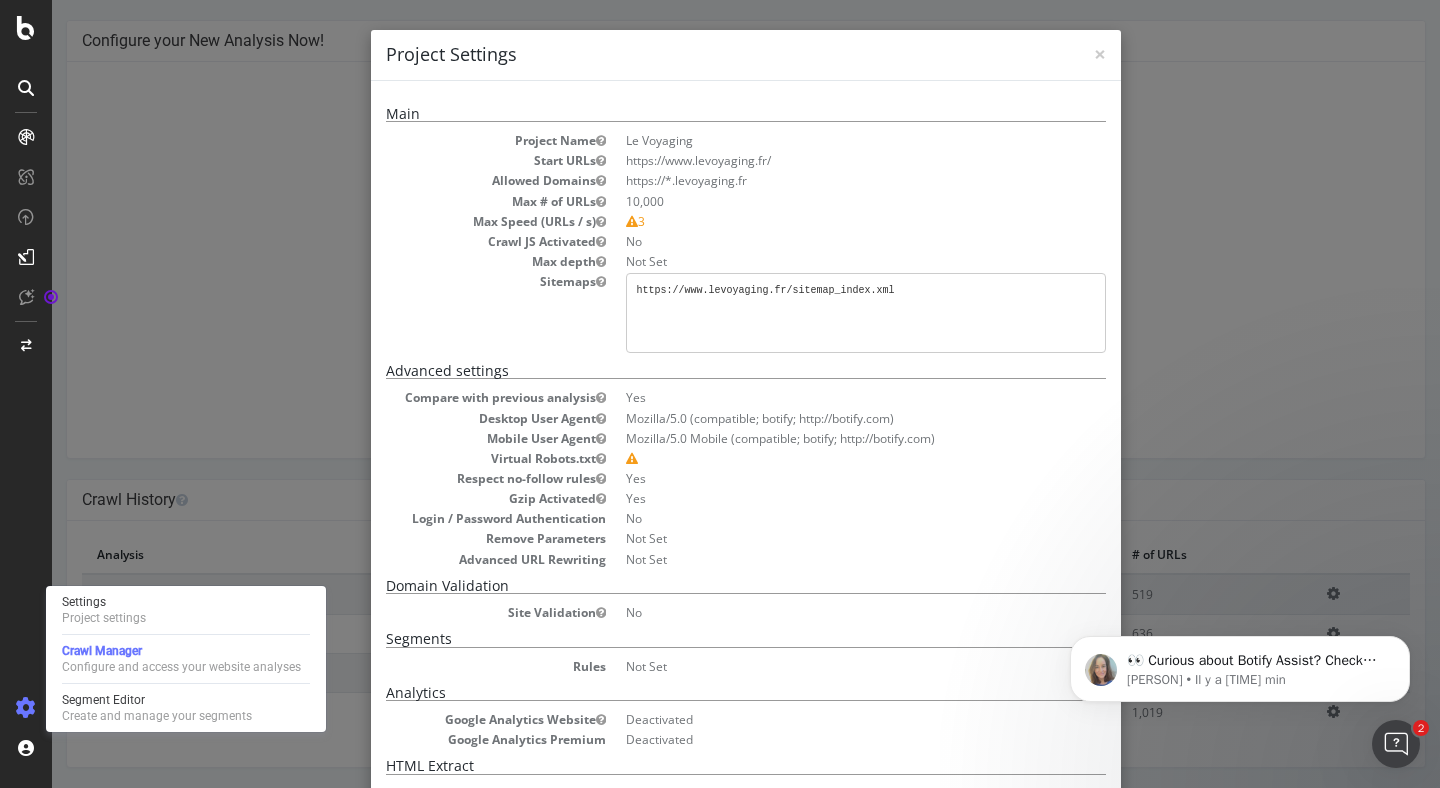 click on "× Close
Project Settings
Main Project Name
[PROJECT_NAME] Start URLs
https://www.levoyaging.fr/
Allowed Domains
https://*.levoyaging.fr Max # of URLs
[NUMBER] Max Speed (URLs / s)
[NUMBER]
Crawl JS Activated
No Max depth
Not Set
Sitemaps
https://www.levoyaging.fr/sitemap_index.xml Advanced settings Compare with previous analysis
Yes Desktop User Agent
Mozilla/5.0 (compatible; botify; http://botify.com) Mobile User Agent
Mozilla/5.0 Mobile (compatible; botify; http://botify.com) Virtual Robots.txt
Respect no-follow rules
Yes Gzip Activated
Yes Login / Password Authentication
No
Remove Parameters
Not Set
Advanced URL Rewriting
Not Set
Domain Validation Site Validation
No Segments Rules
[NUMBER] No" at bounding box center [746, 394] 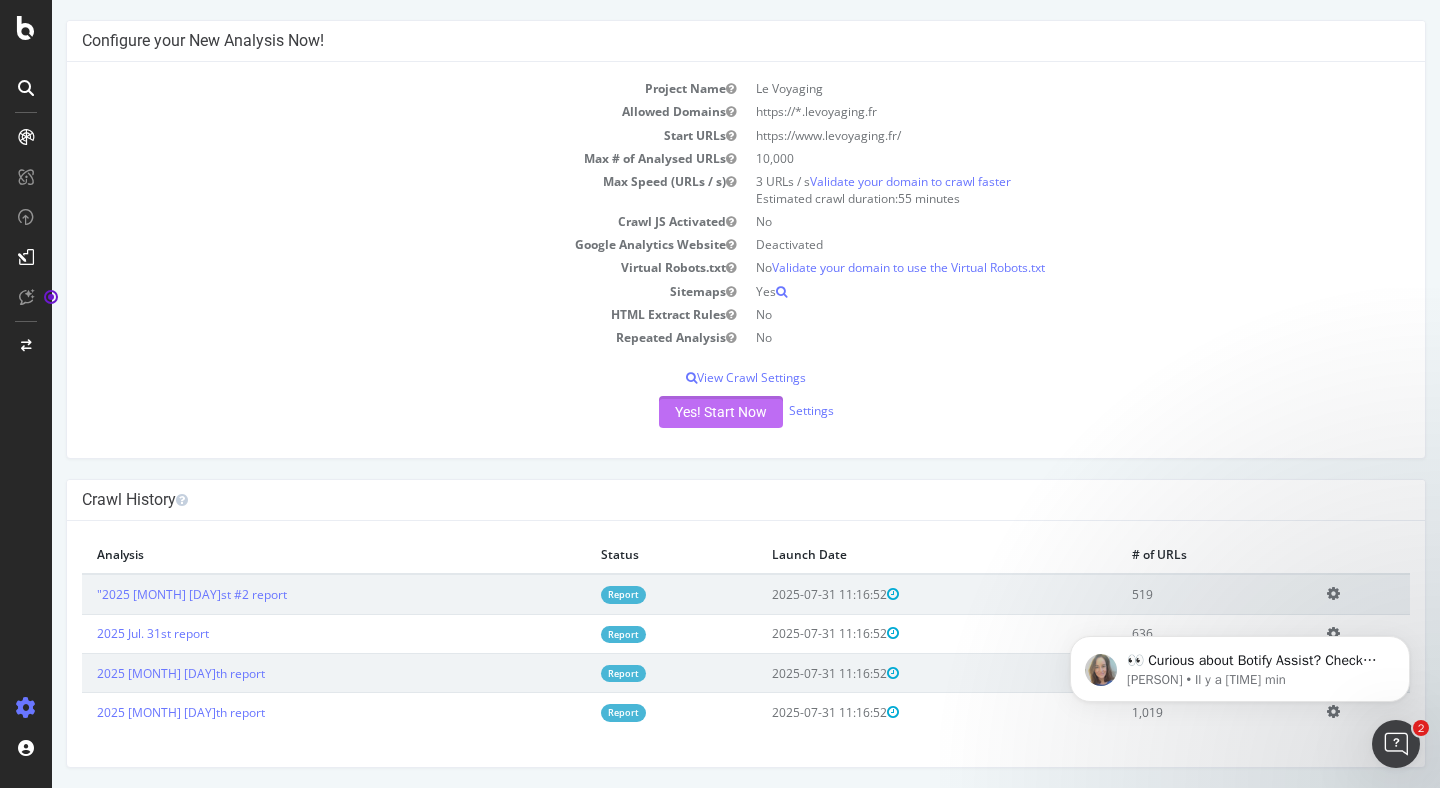 click on "Yes! Start Now" at bounding box center (721, 412) 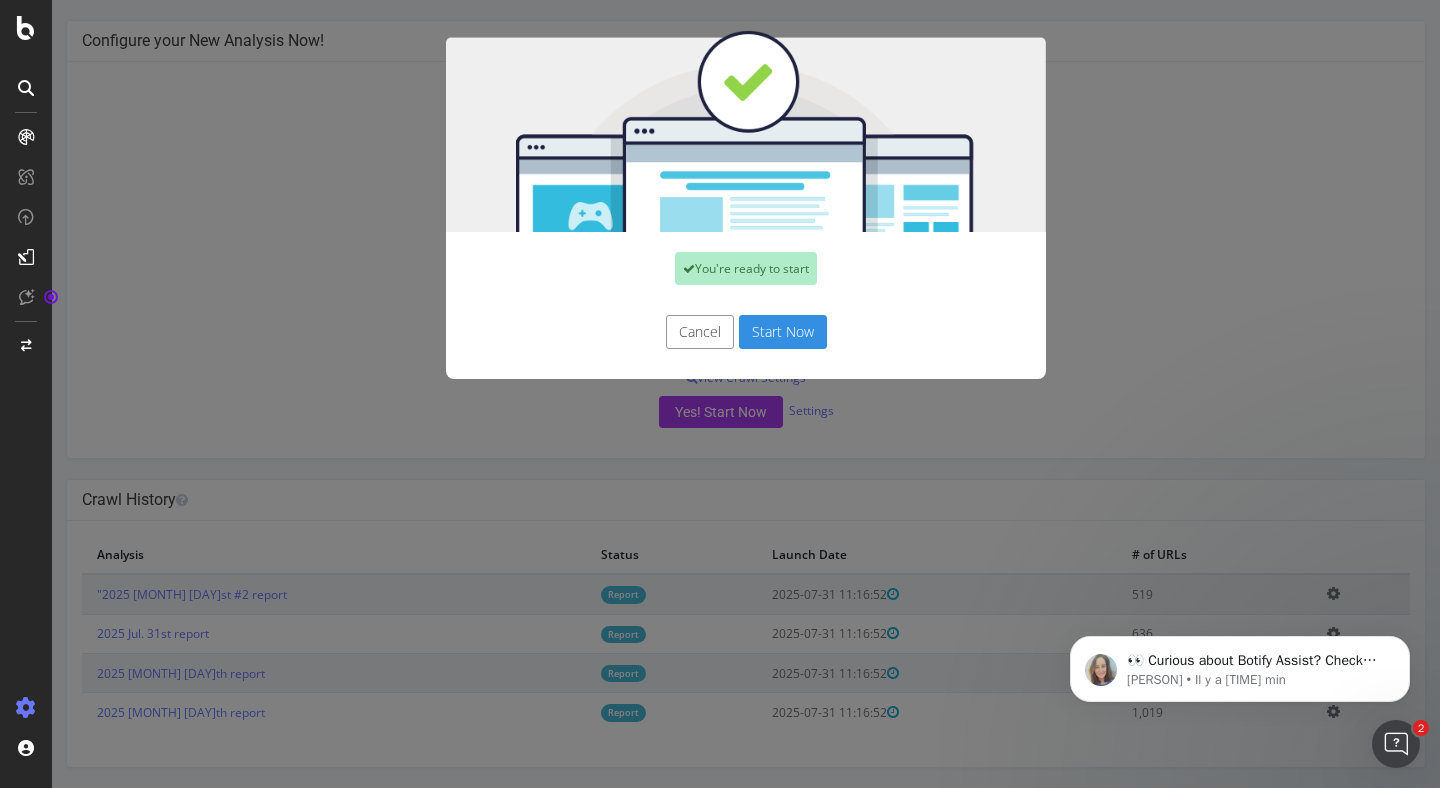 click on "Start Now" at bounding box center (783, 332) 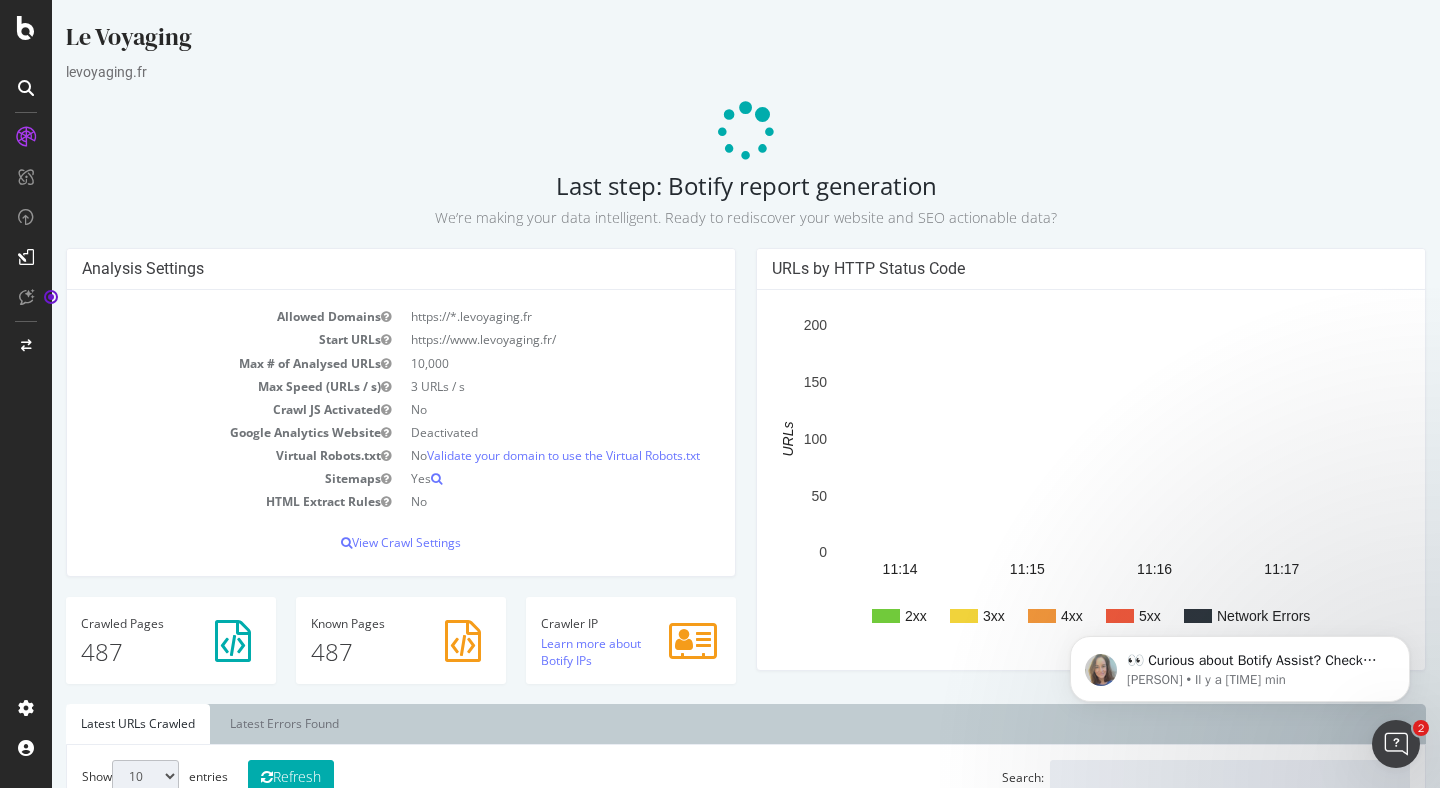 scroll, scrollTop: 0, scrollLeft: 0, axis: both 